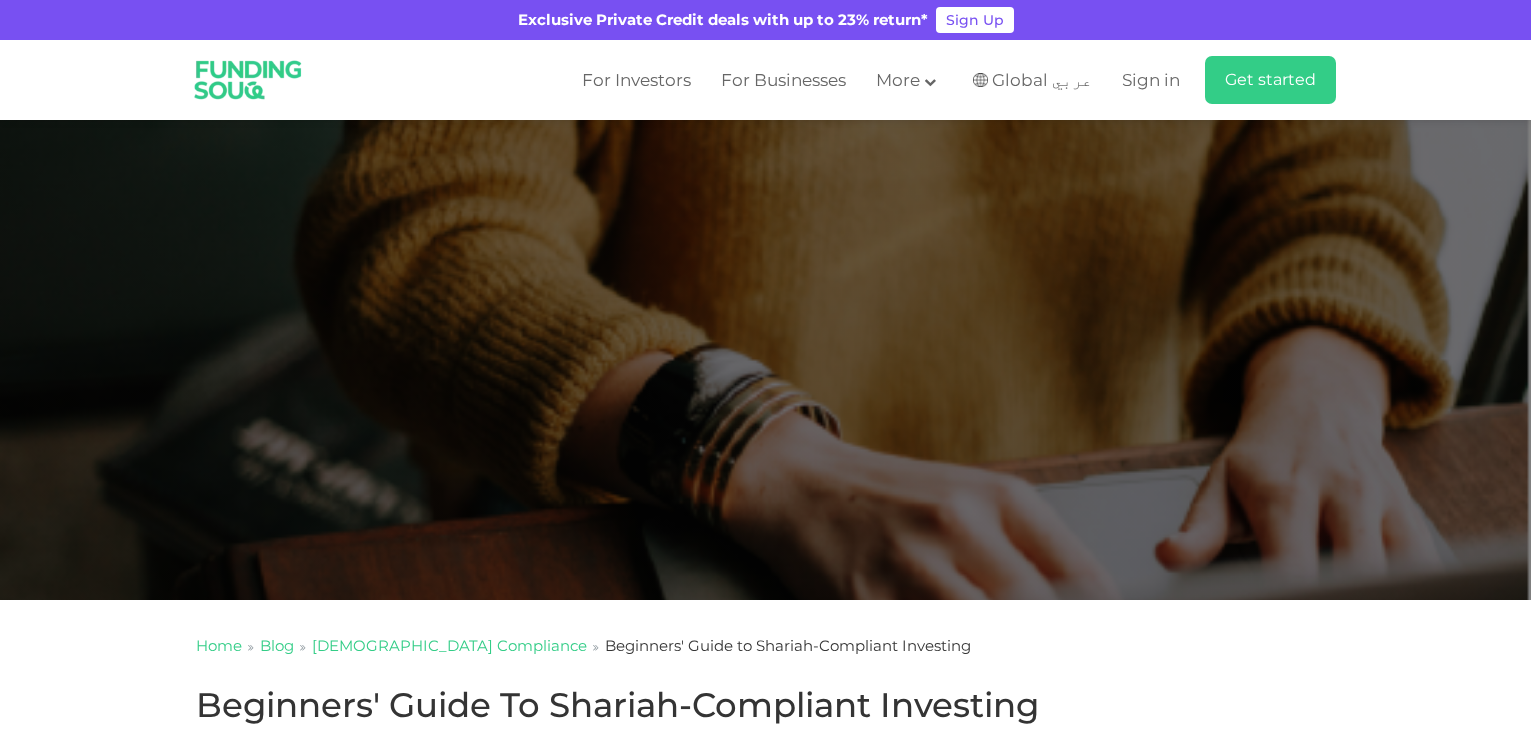 scroll, scrollTop: 0, scrollLeft: 0, axis: both 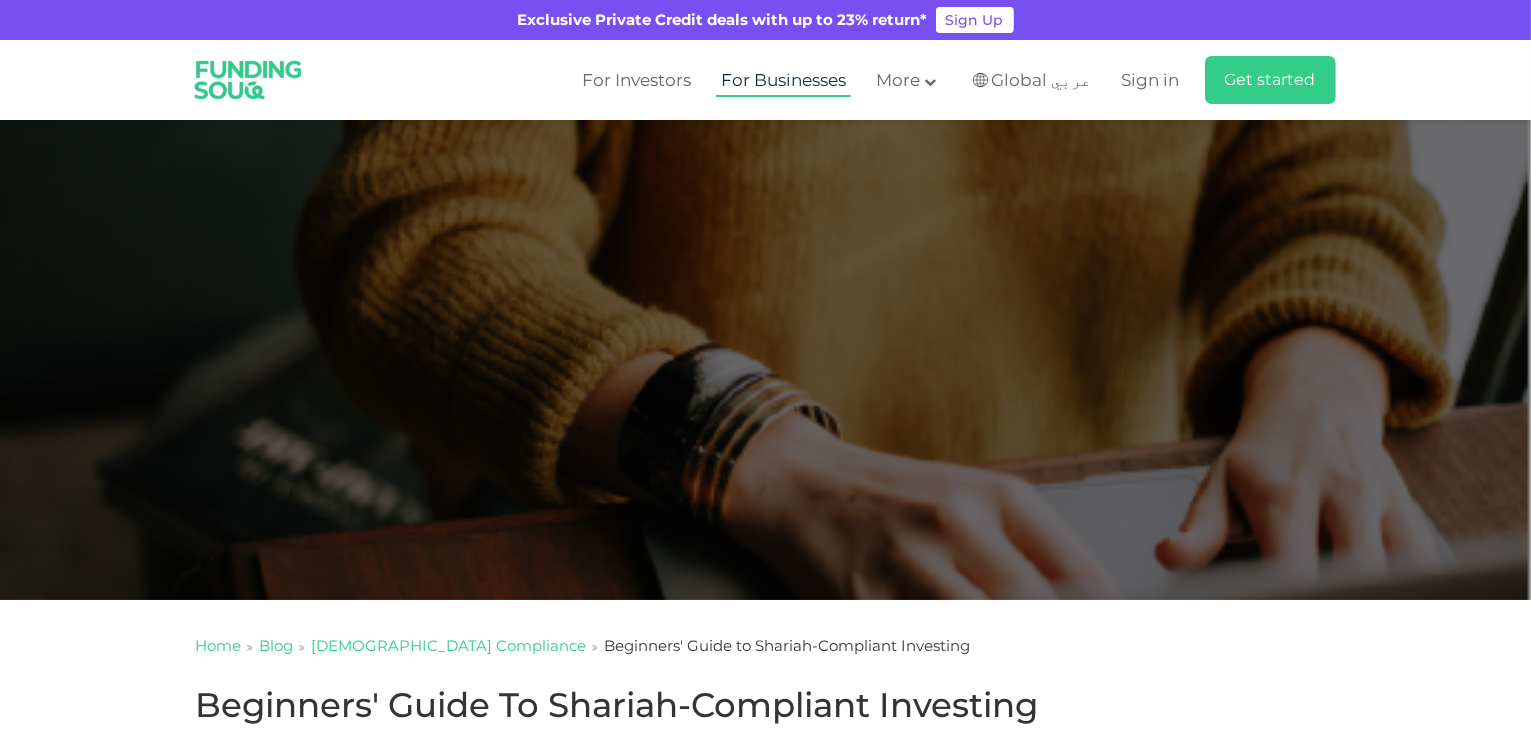 click on "For Businesses" at bounding box center (783, 80) 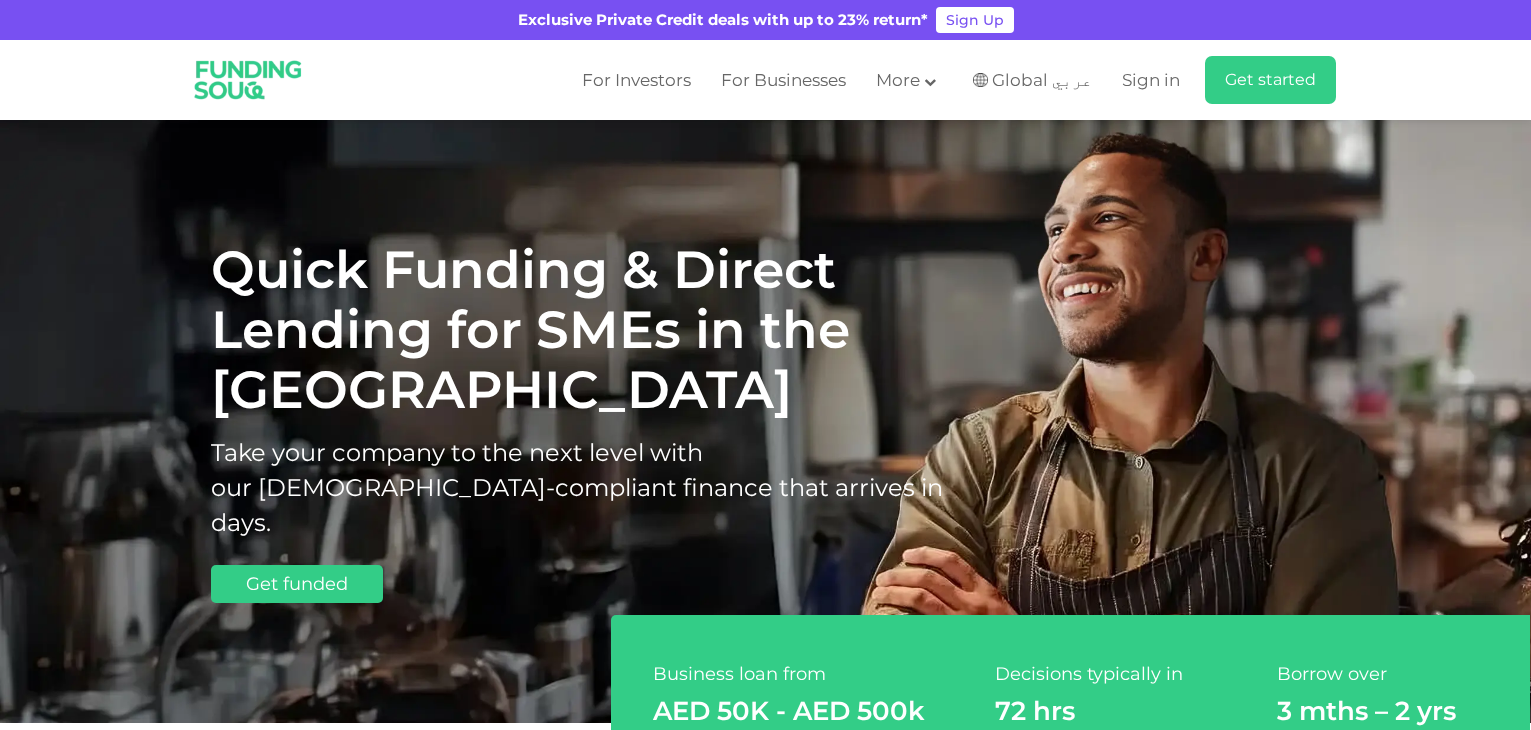 scroll, scrollTop: 0, scrollLeft: 0, axis: both 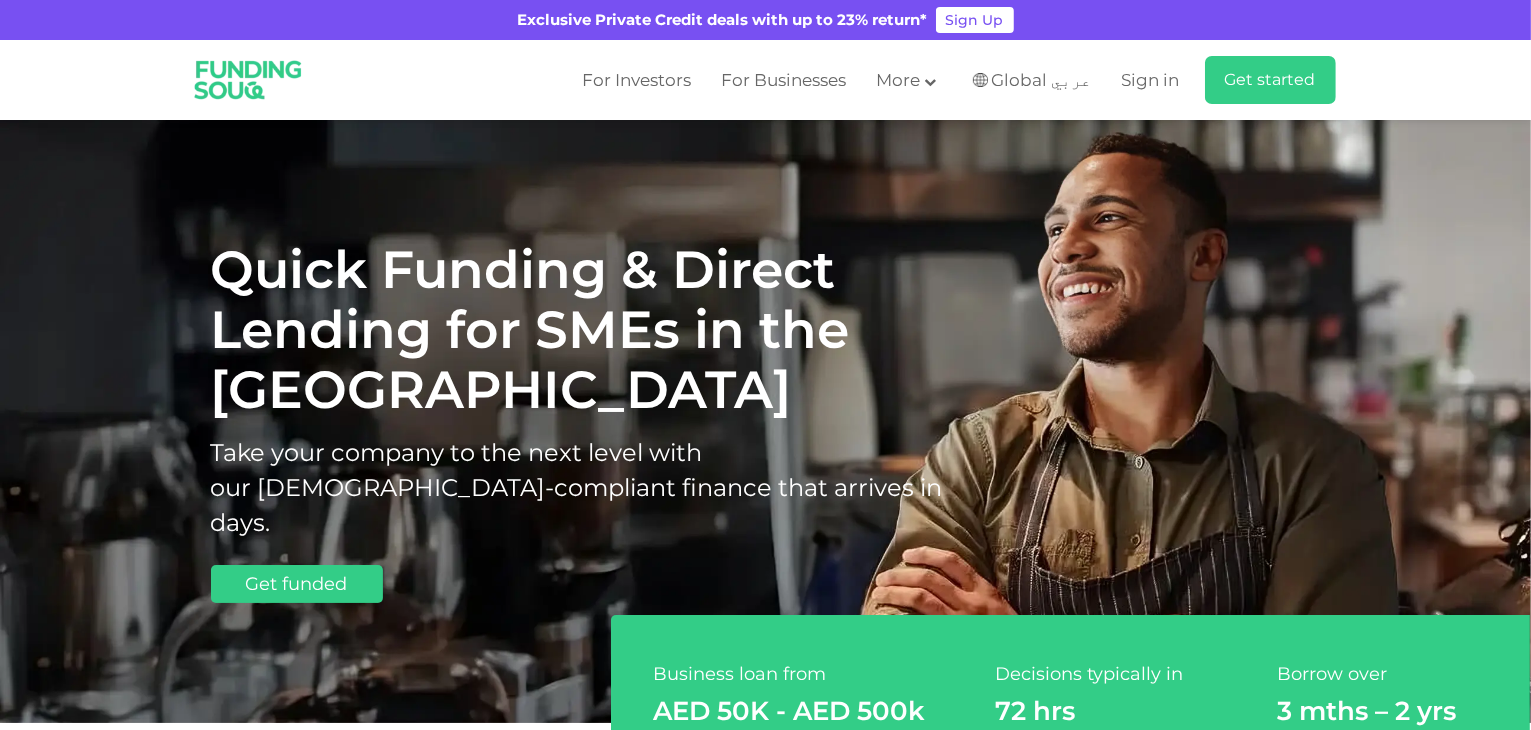 click on "Global عربي" at bounding box center (1042, 80) 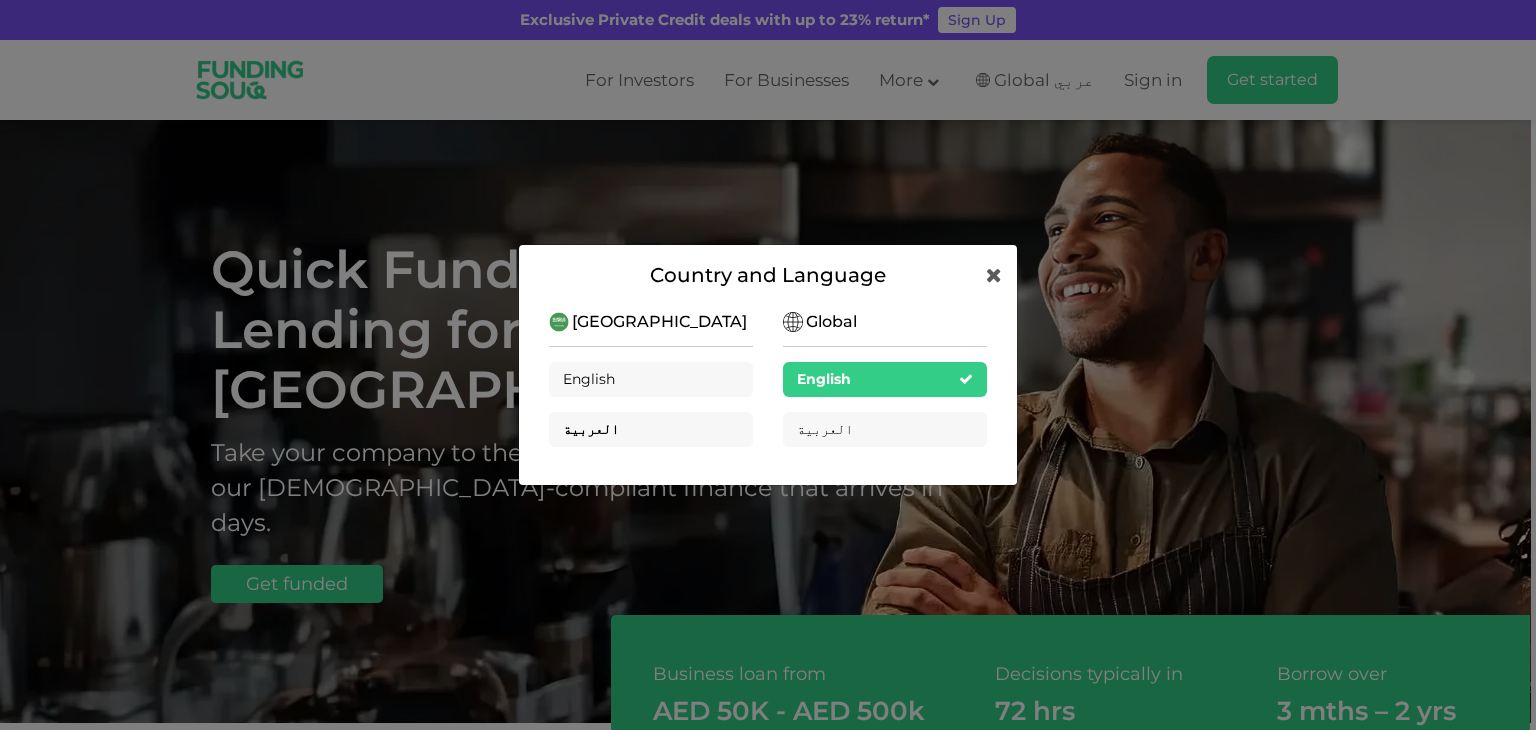 click on "العربية" at bounding box center (651, 429) 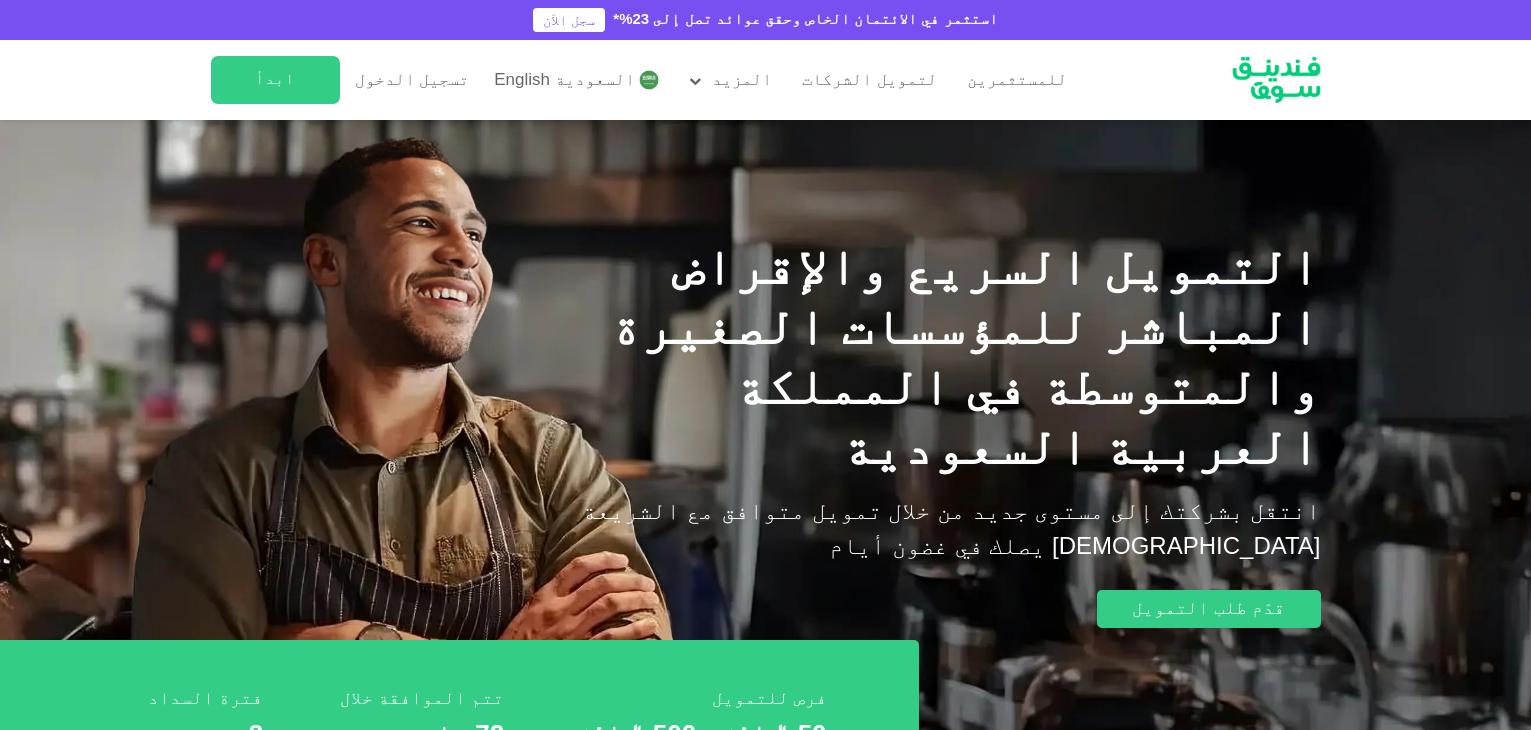 scroll, scrollTop: 0, scrollLeft: 0, axis: both 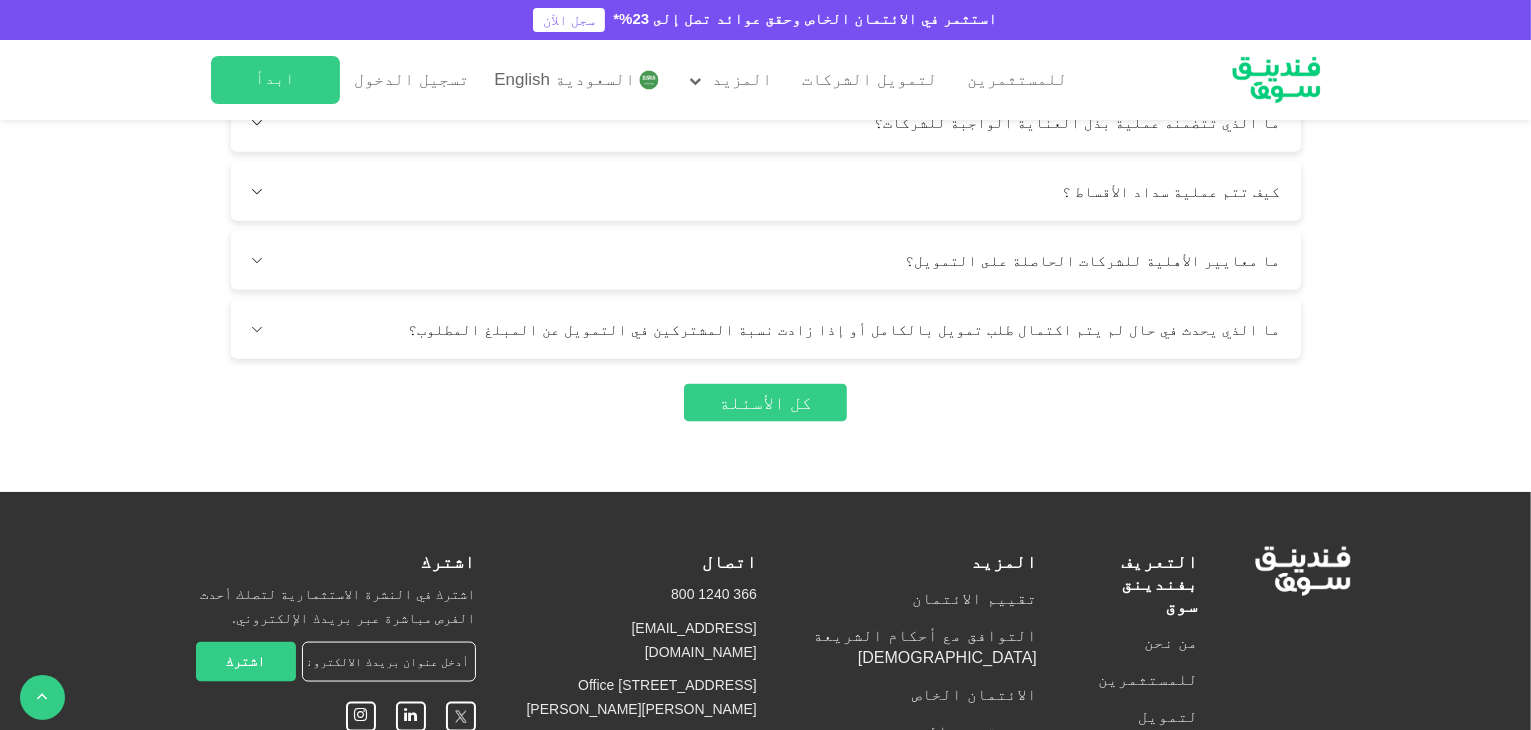 click at bounding box center (391, -145) 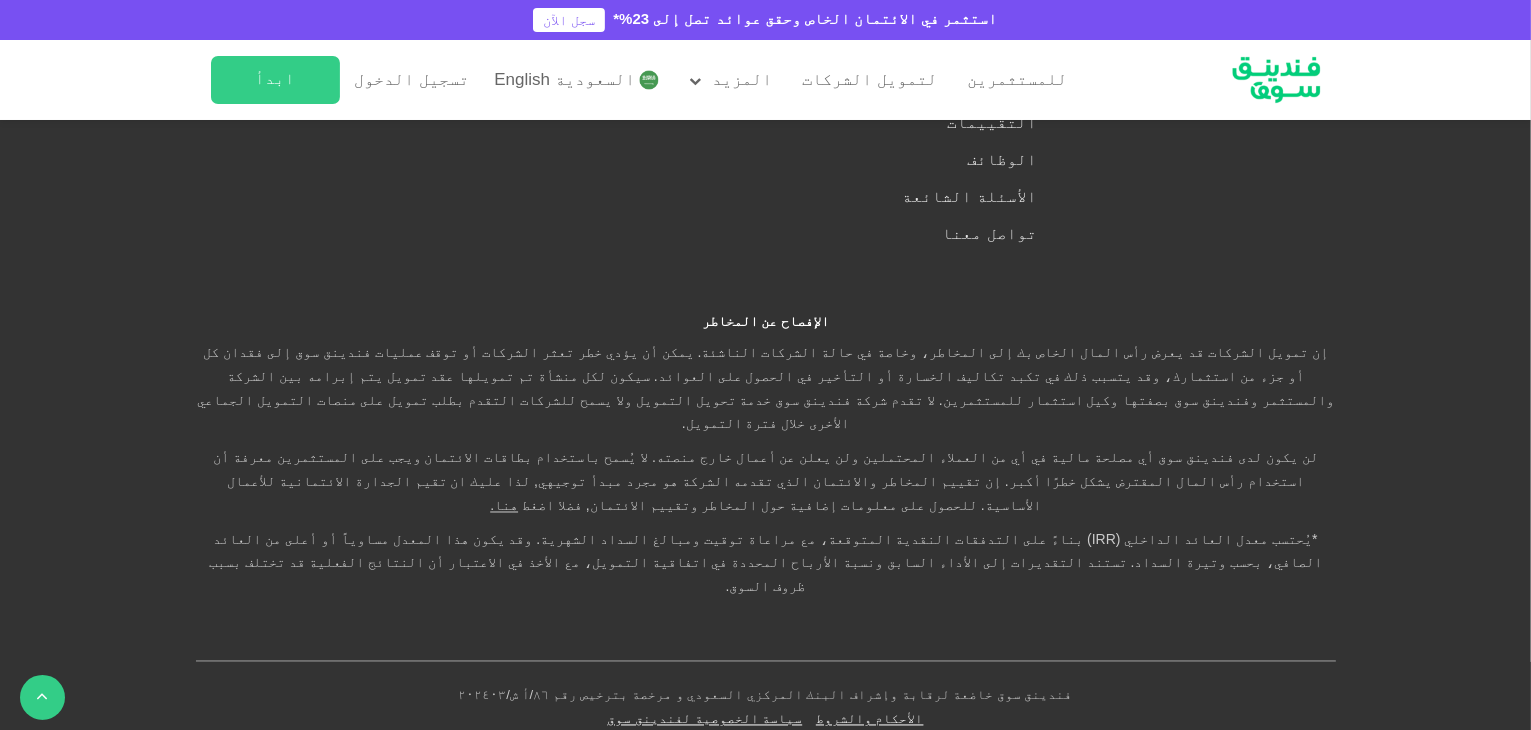 scroll, scrollTop: 3470, scrollLeft: 0, axis: vertical 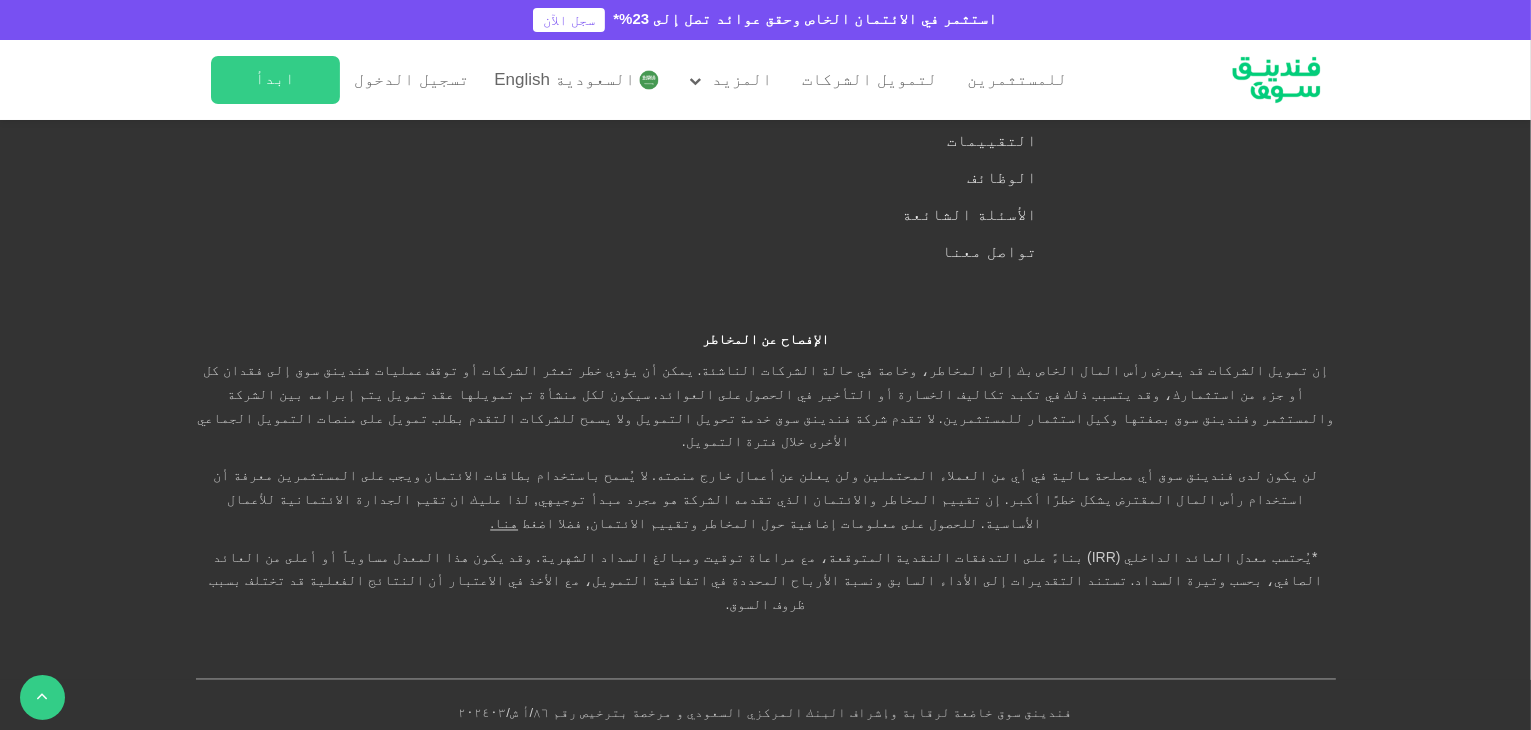 click on "هل من الممكن وجود عدة عقود تمويل لشركة واحدة على المنصة؟" at bounding box center [766, -649] 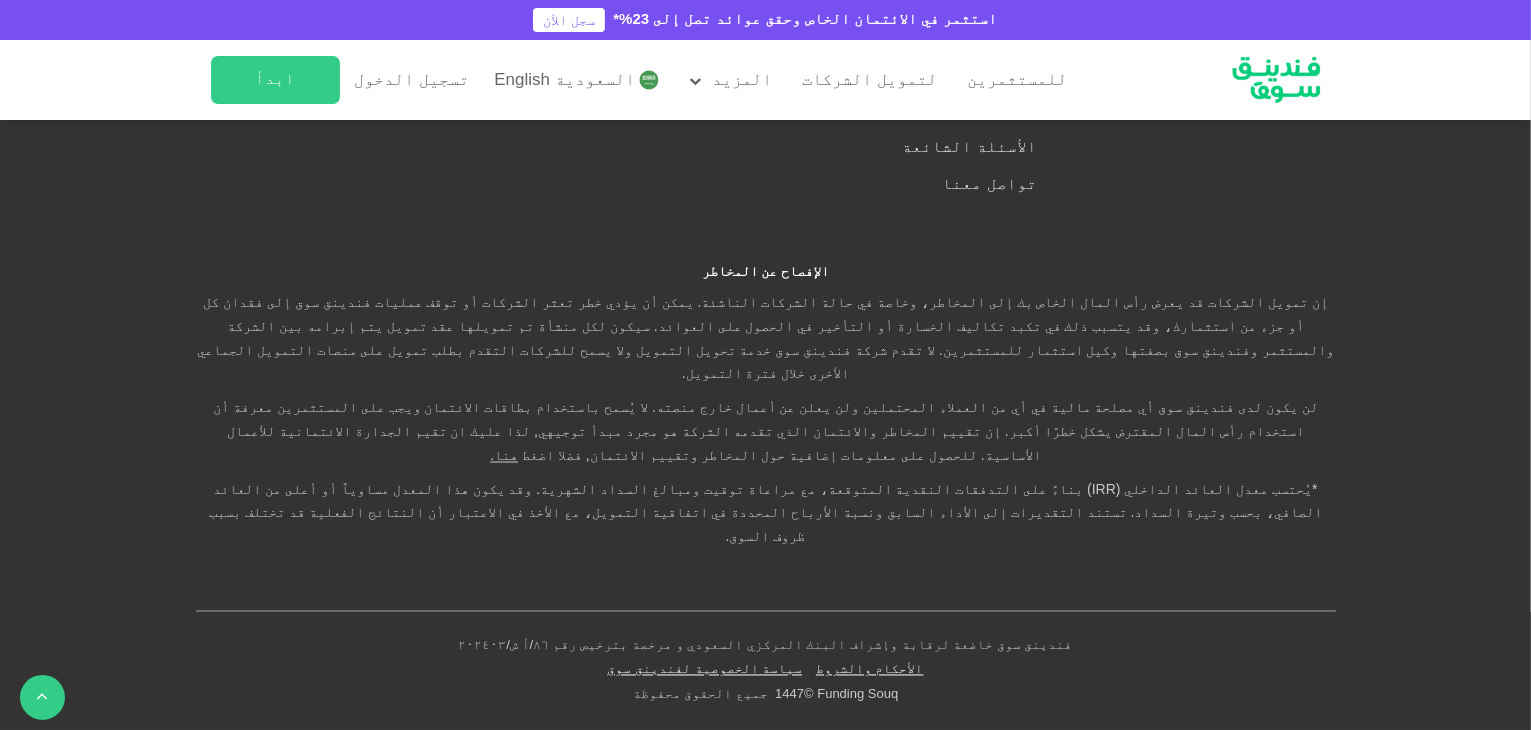 scroll, scrollTop: 3538, scrollLeft: 0, axis: vertical 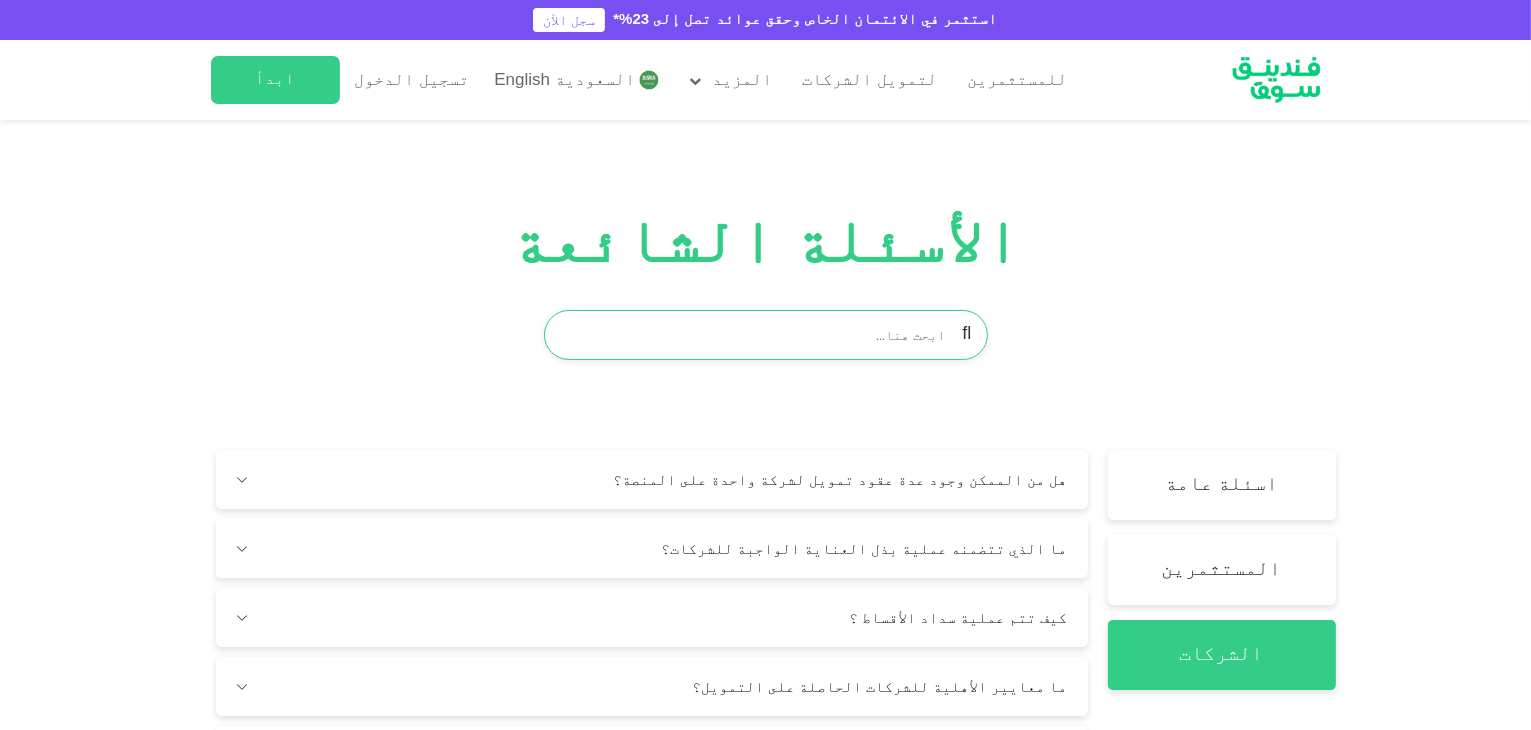 drag, startPoint x: 0, startPoint y: 0, endPoint x: 780, endPoint y: 309, distance: 838.97614 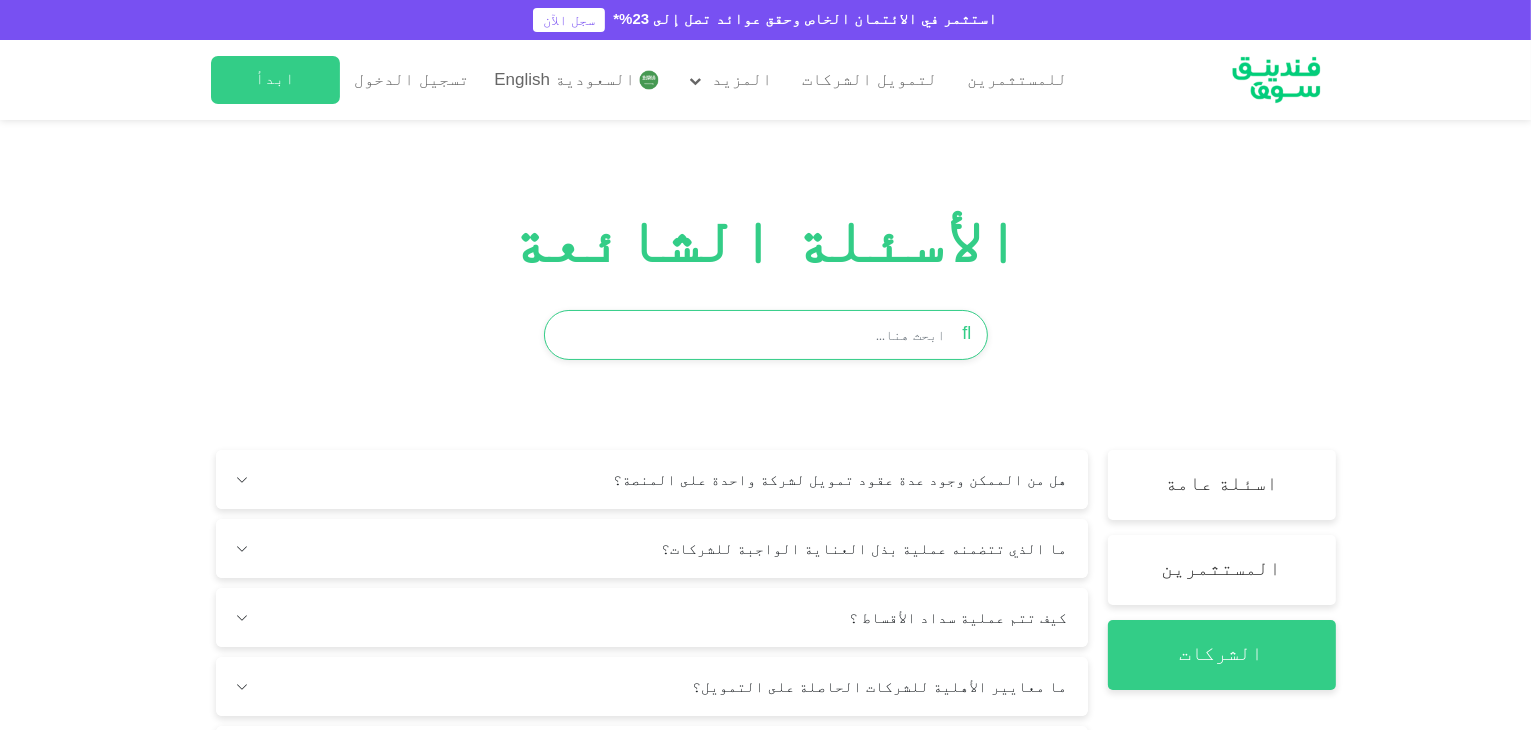 scroll, scrollTop: 228, scrollLeft: 0, axis: vertical 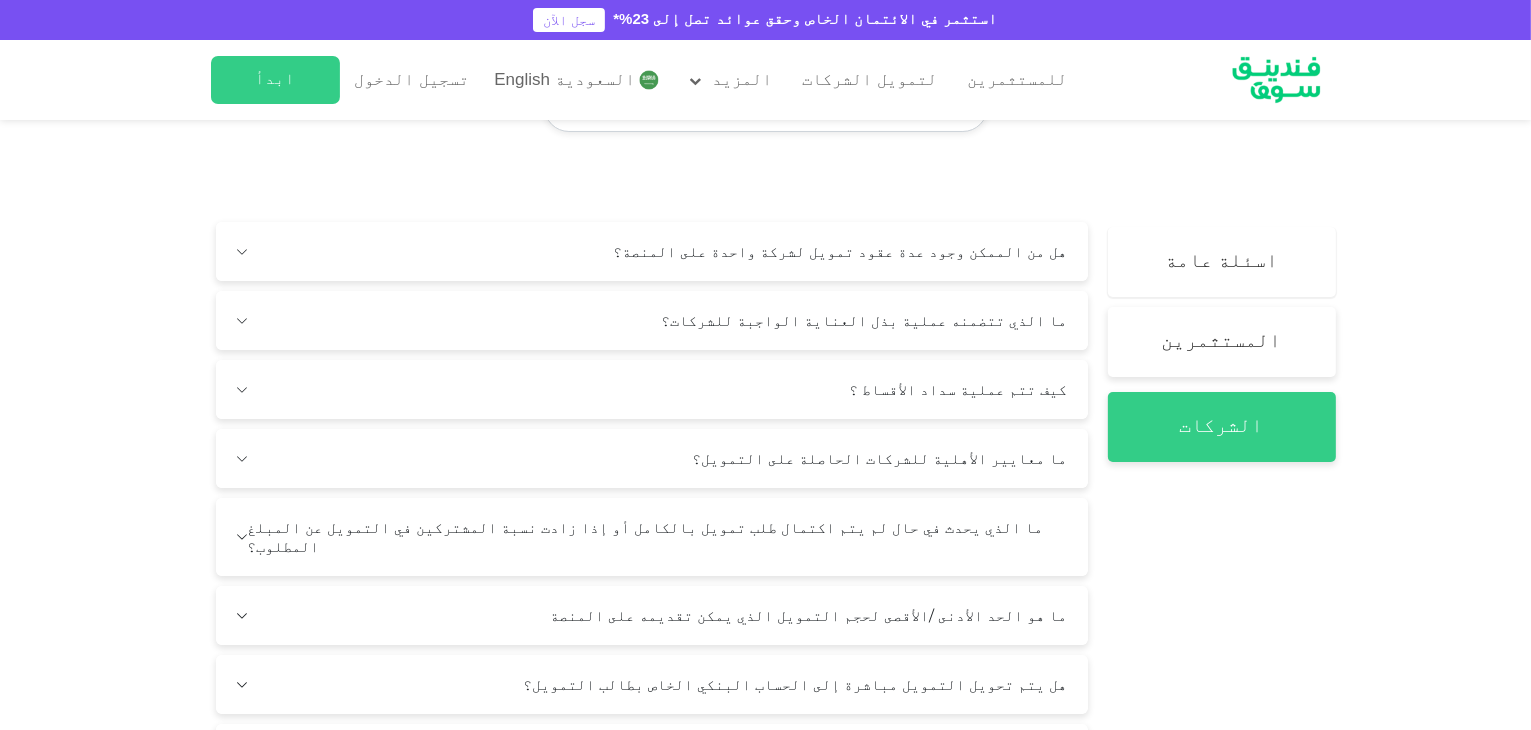 click on "اسئلة عامة" at bounding box center (1222, 262) 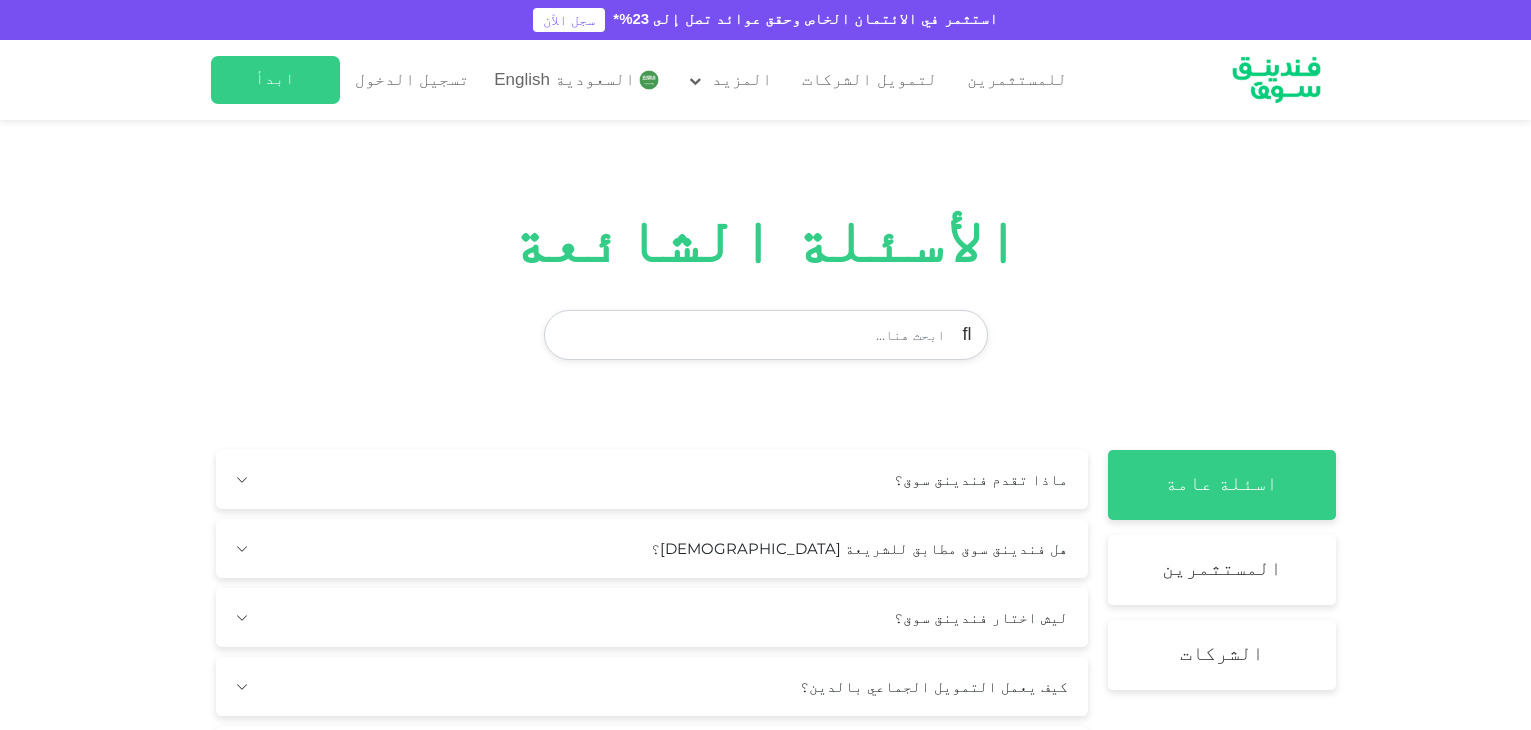 scroll, scrollTop: 0, scrollLeft: 0, axis: both 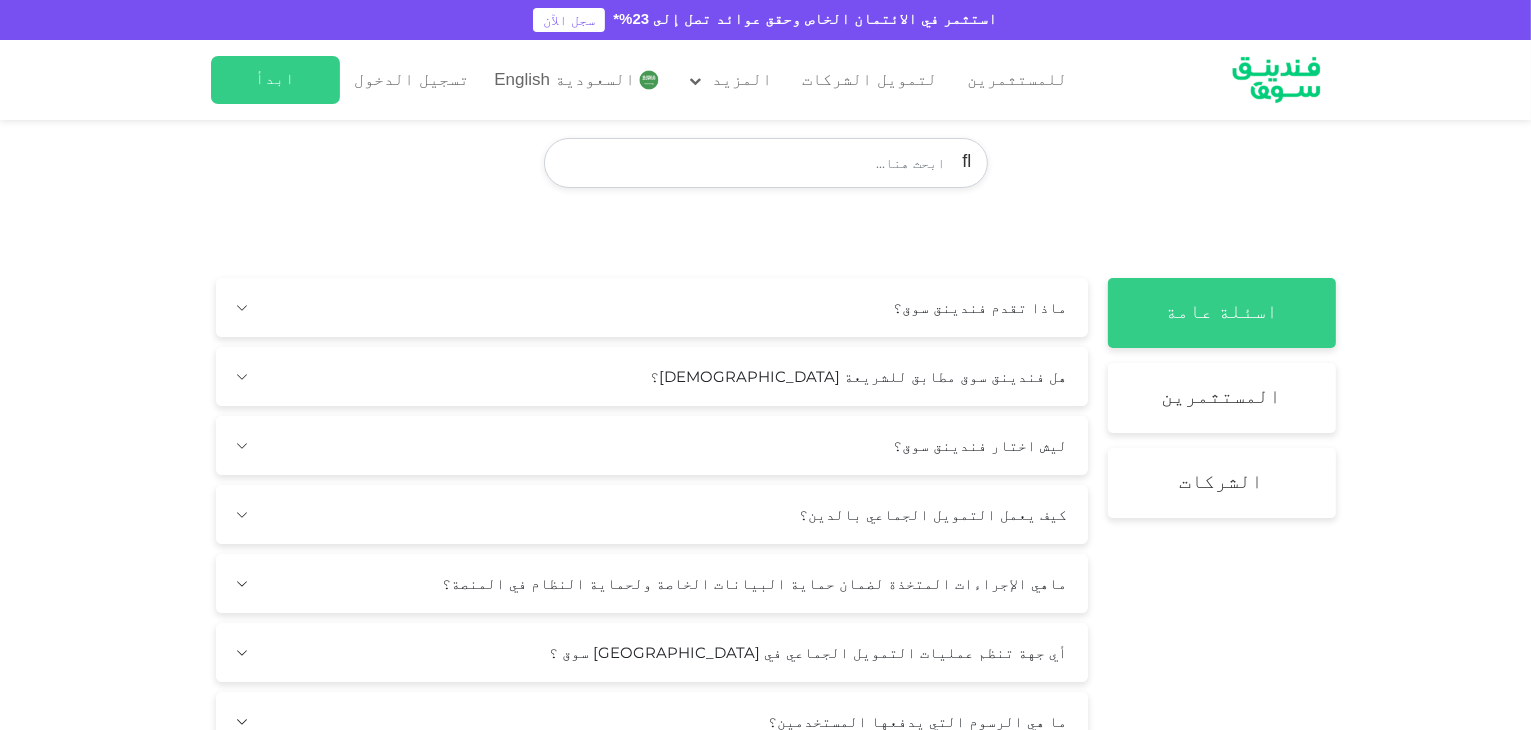 click on "ﻣﺎذا ﺗﻘﺪم فندينق سوق؟" at bounding box center (652, 307) 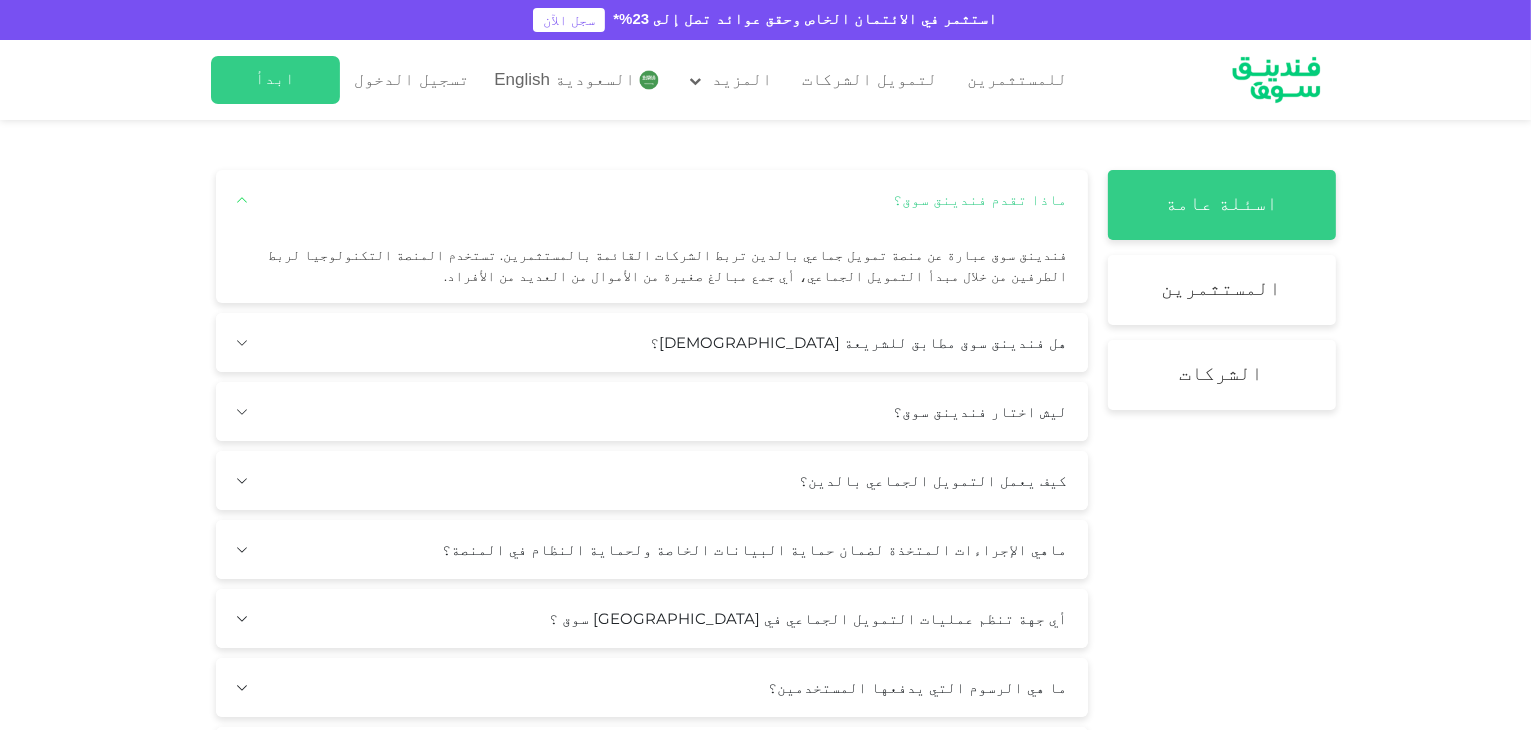 scroll, scrollTop: 0, scrollLeft: 0, axis: both 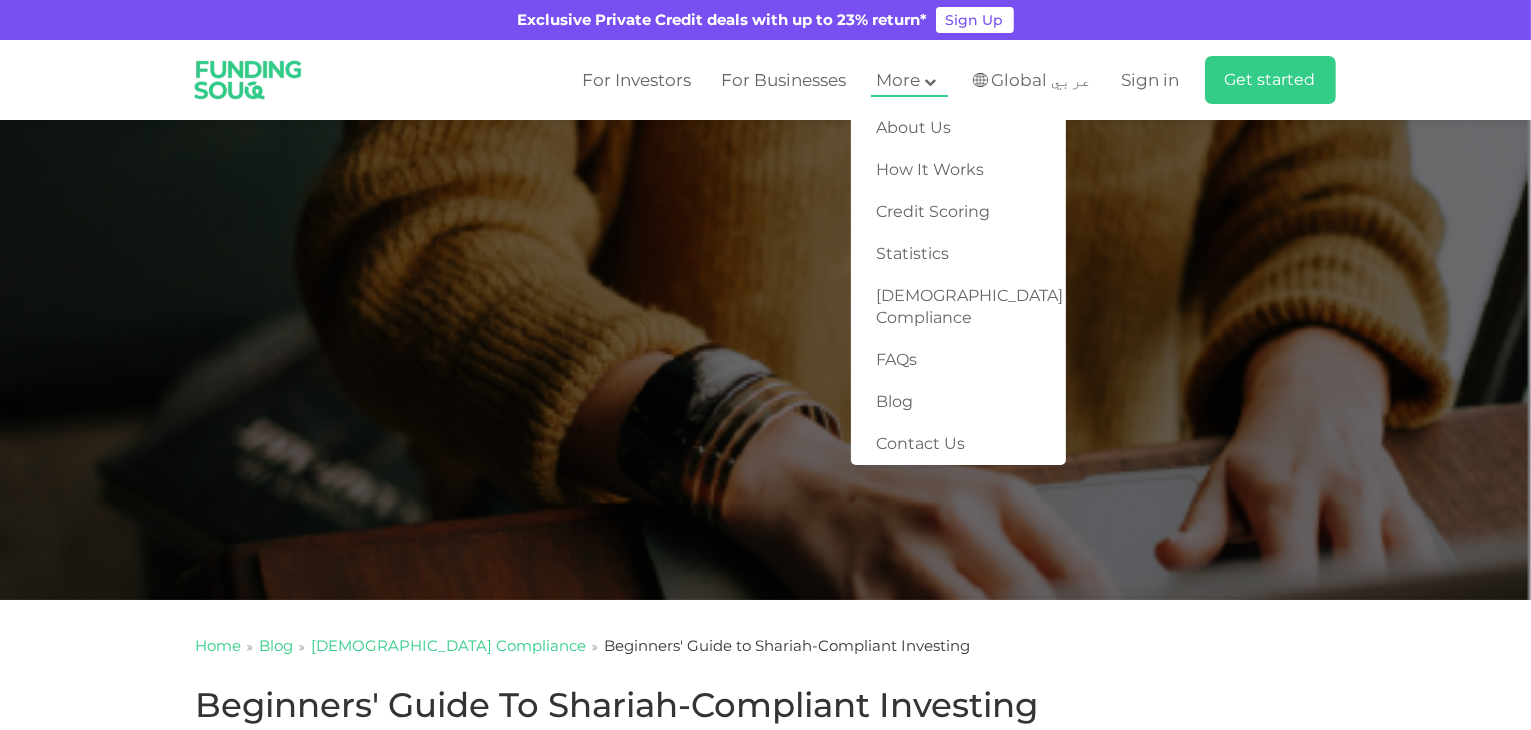 click at bounding box center [930, 82] 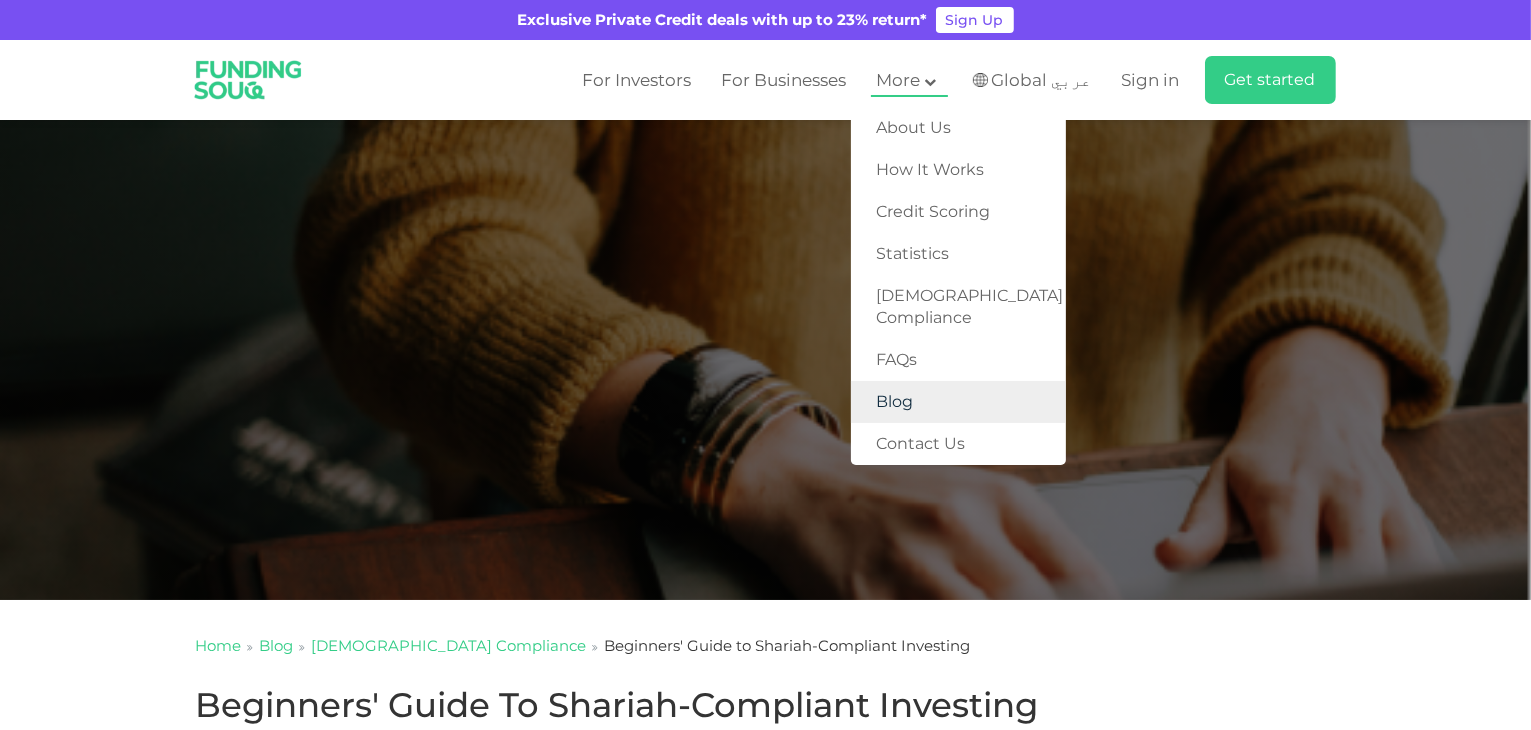 click on "Blog" at bounding box center (958, 402) 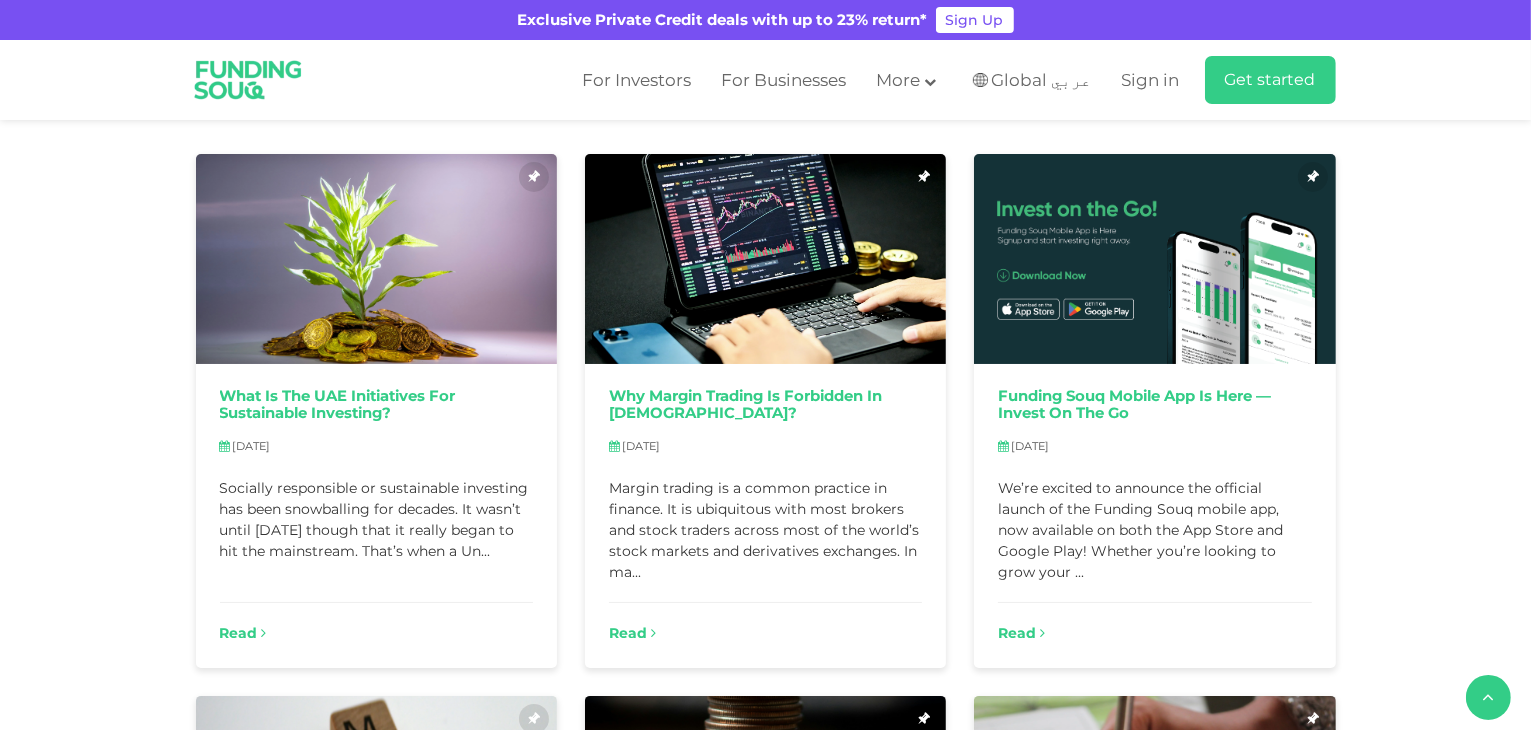 scroll, scrollTop: 494, scrollLeft: 0, axis: vertical 